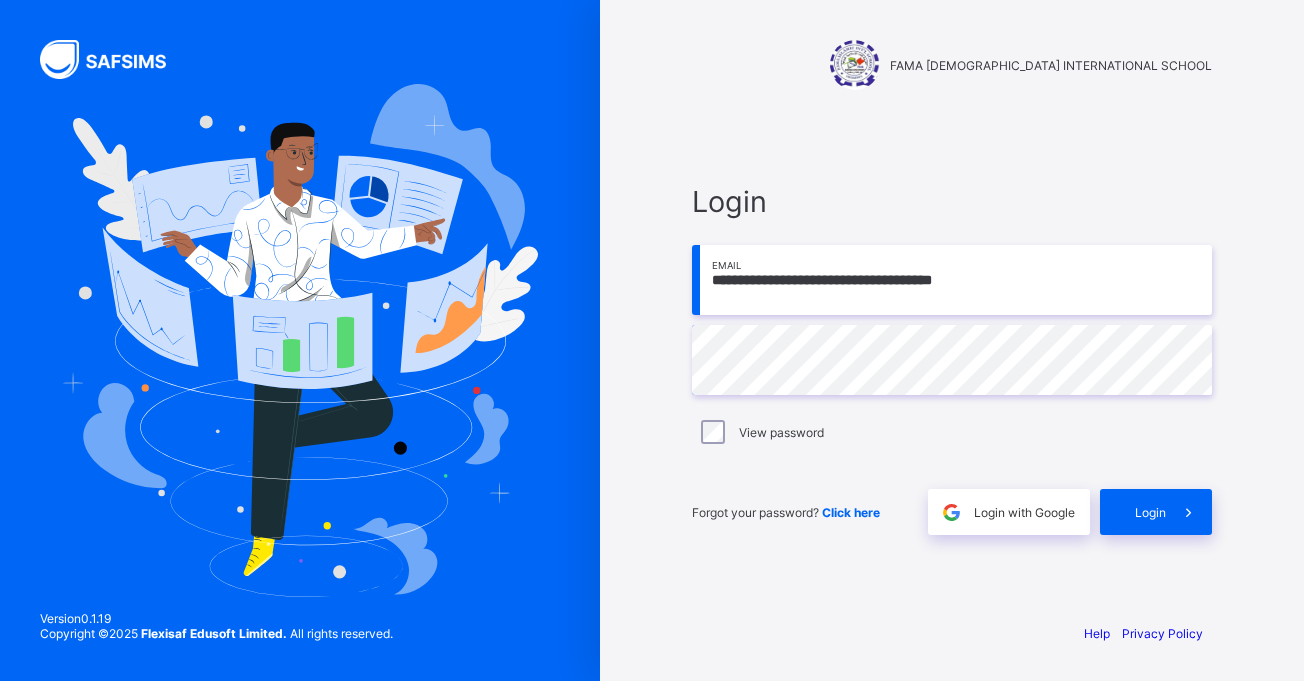 scroll, scrollTop: 0, scrollLeft: 0, axis: both 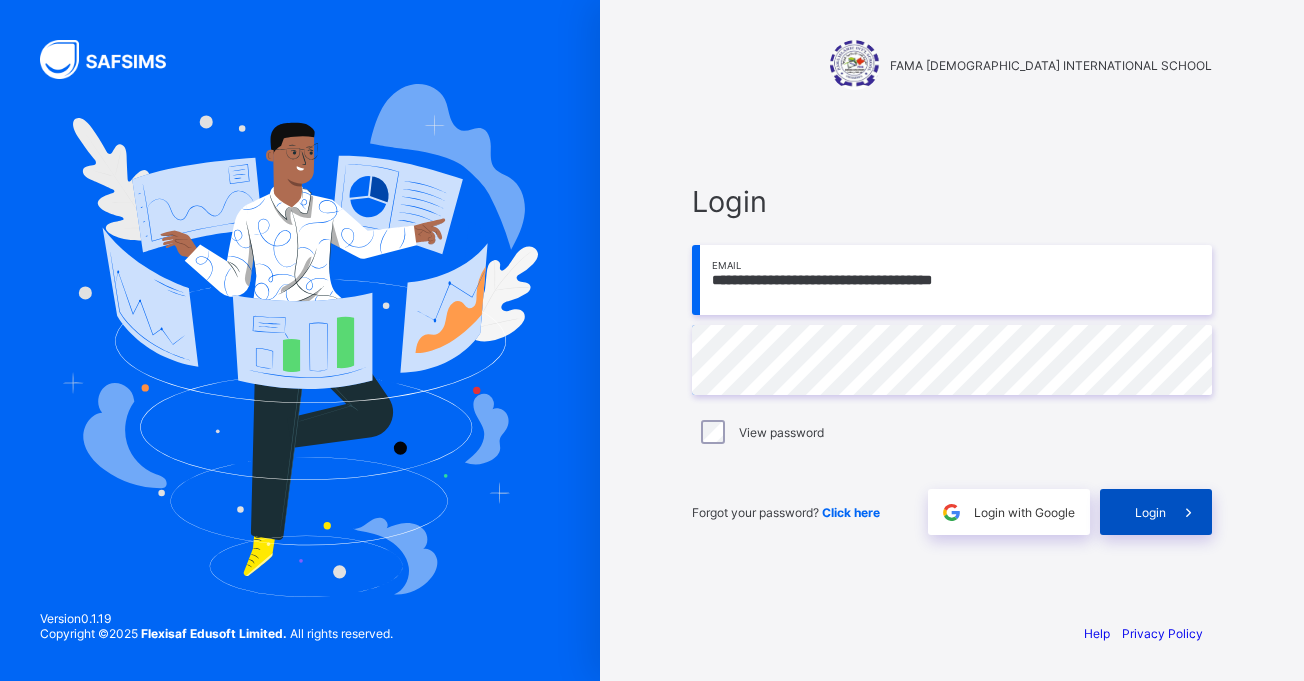 click on "Login" at bounding box center (1150, 512) 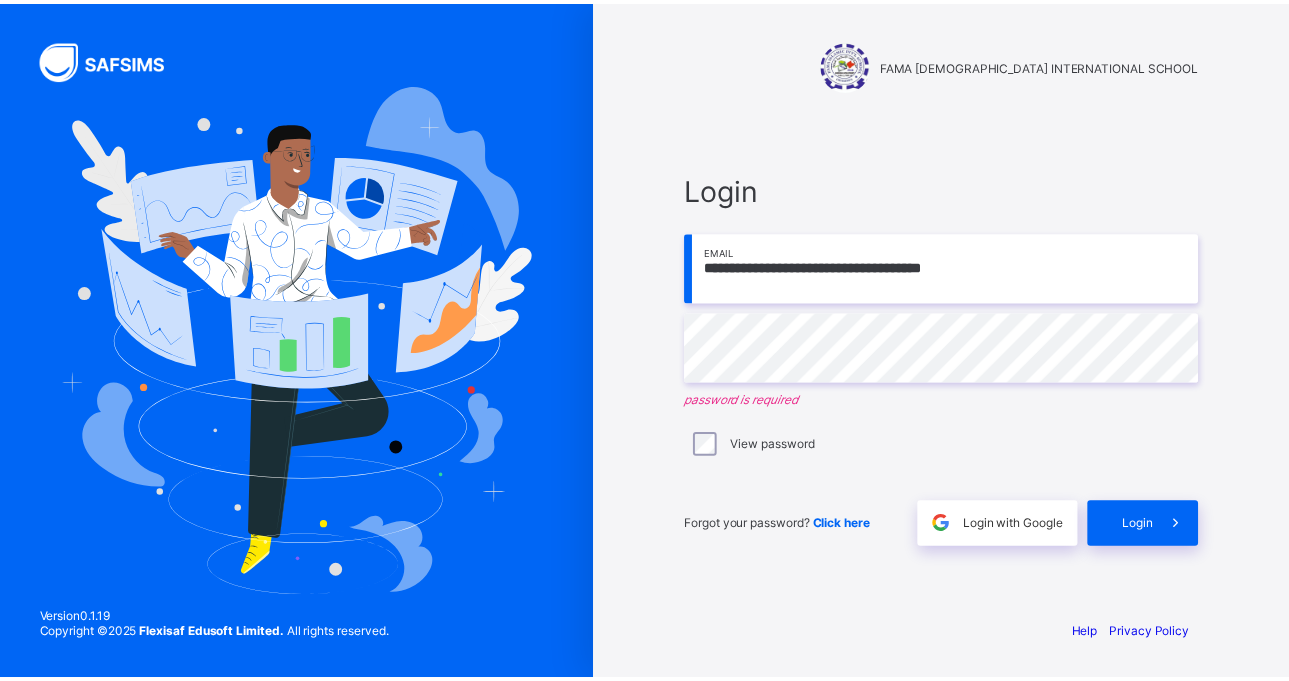 scroll, scrollTop: 0, scrollLeft: 0, axis: both 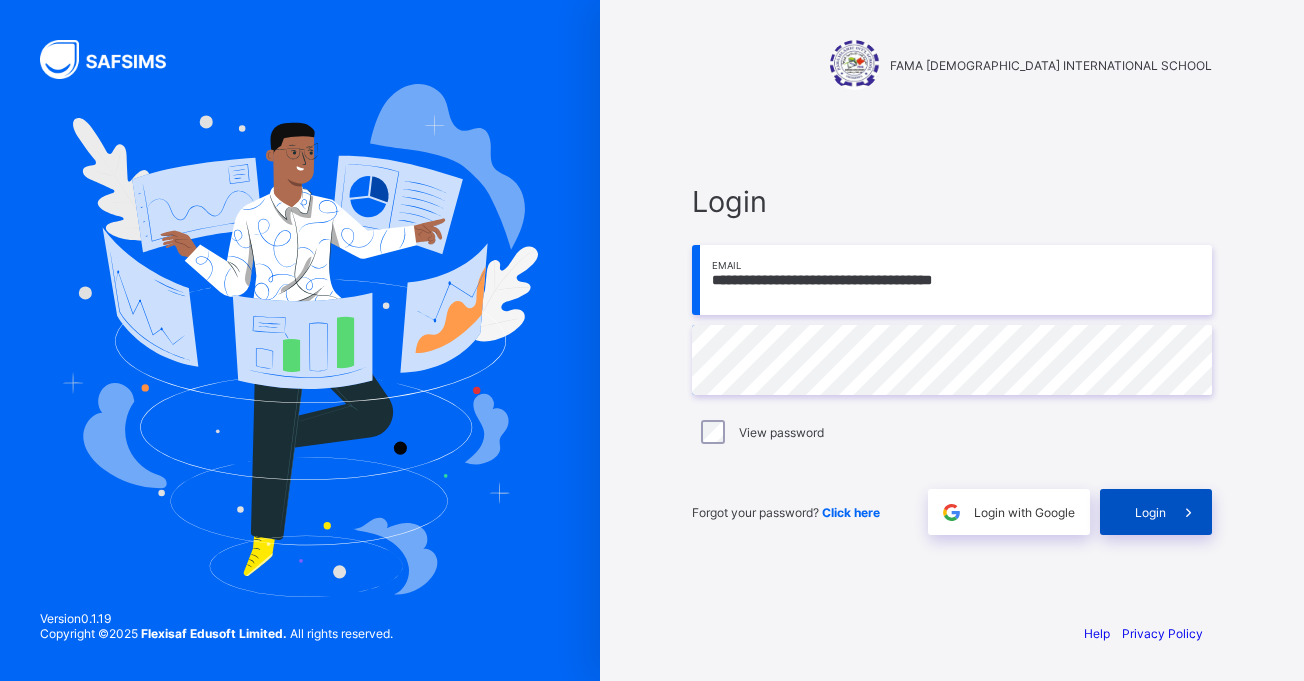click on "Login" at bounding box center (1150, 512) 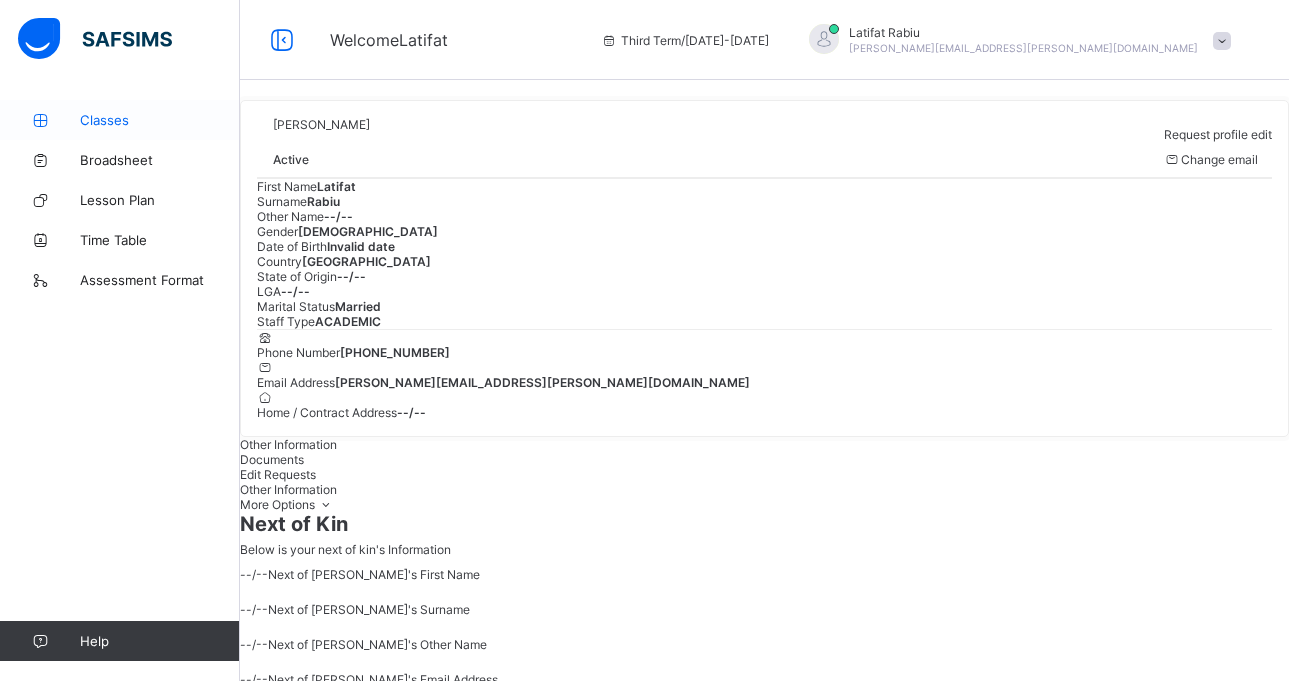 click on "Classes" at bounding box center [160, 120] 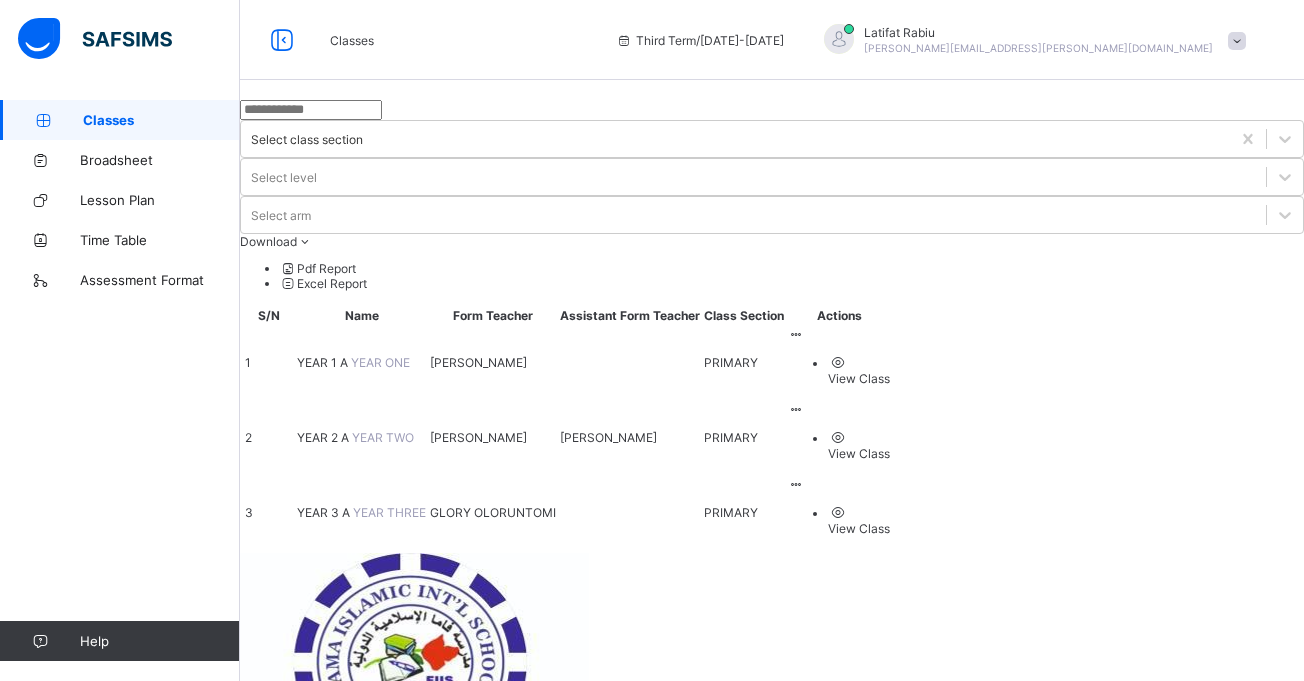 click at bounding box center (796, 334) 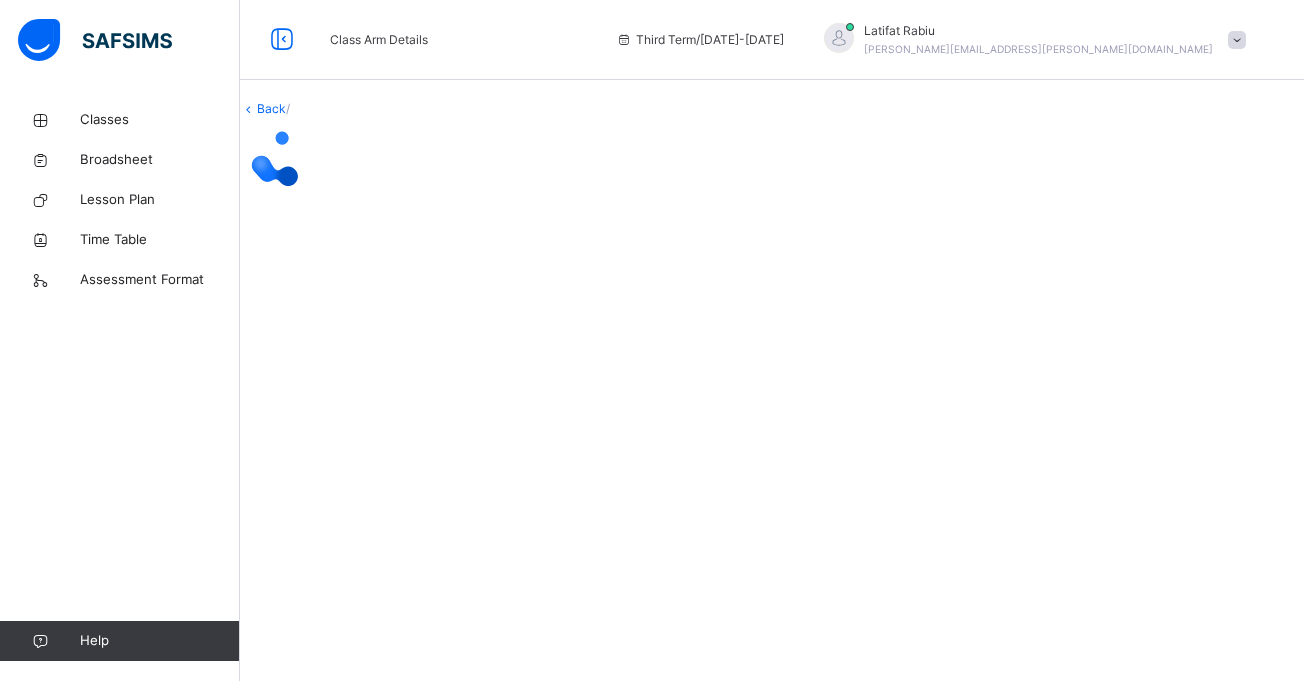 click at bounding box center (772, 158) 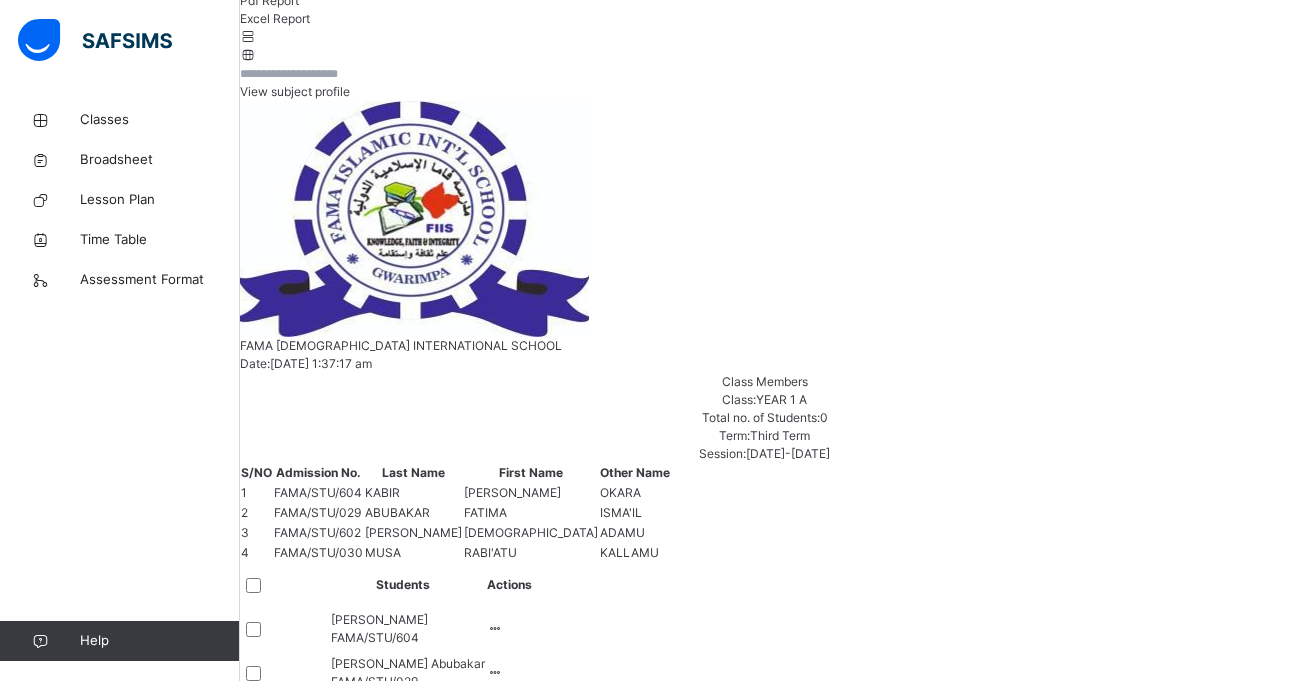 scroll, scrollTop: 352, scrollLeft: 0, axis: vertical 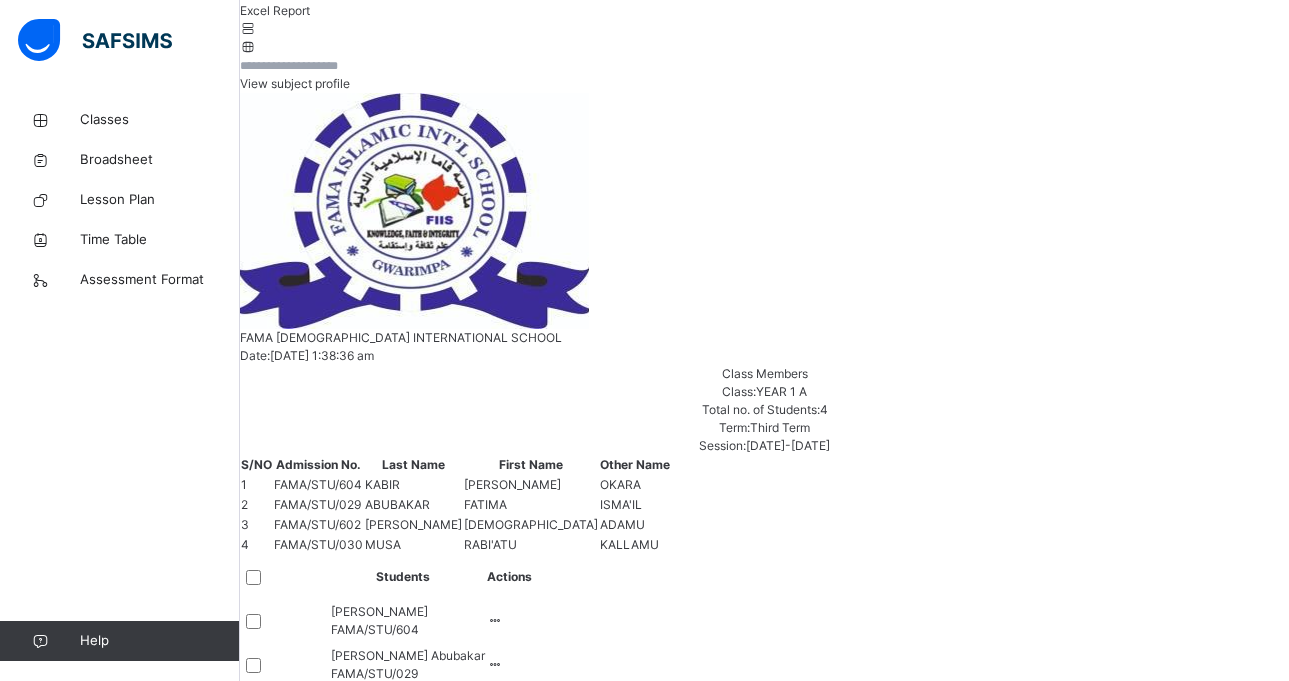 click at bounding box center (495, 620) 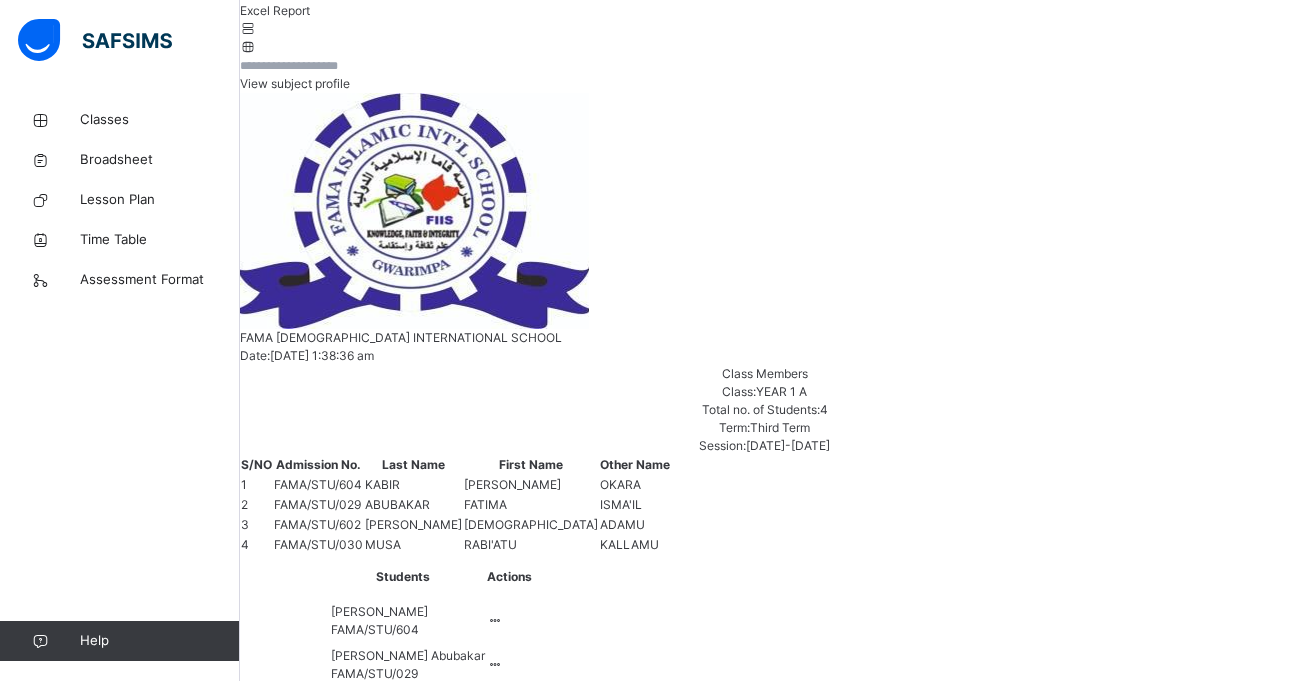 click on "Subjects" at bounding box center [264, -190] 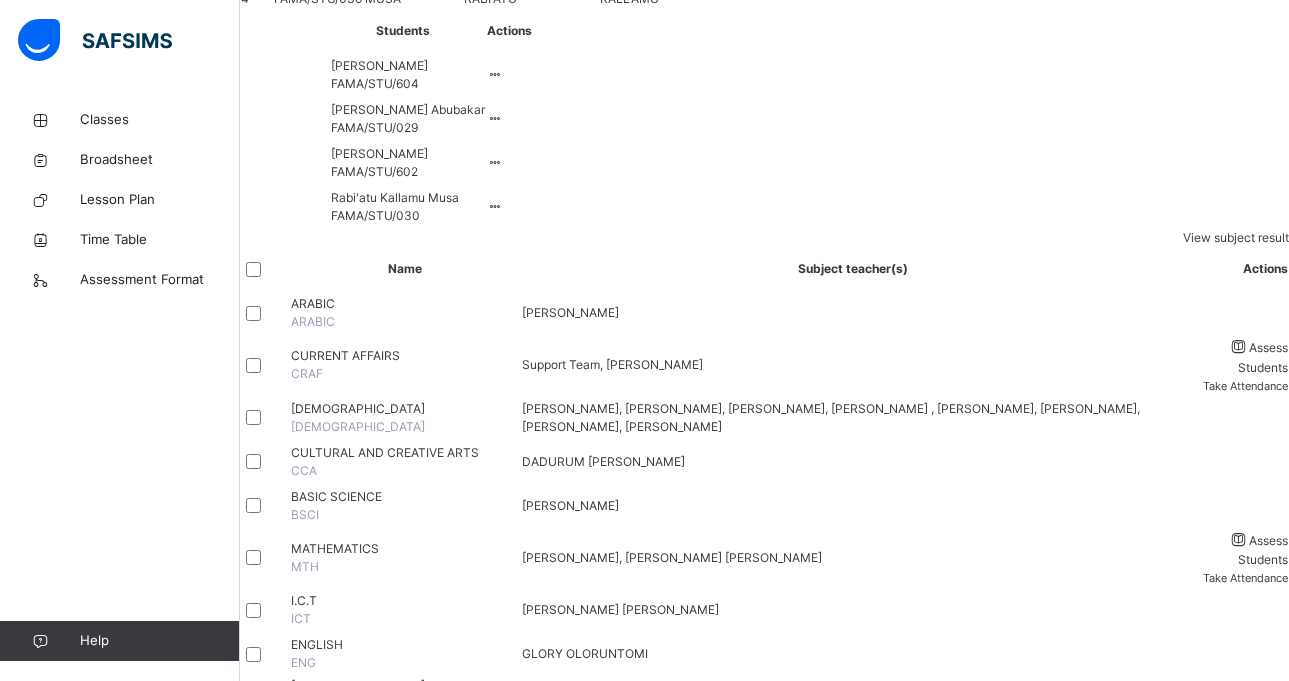 scroll, scrollTop: 933, scrollLeft: 0, axis: vertical 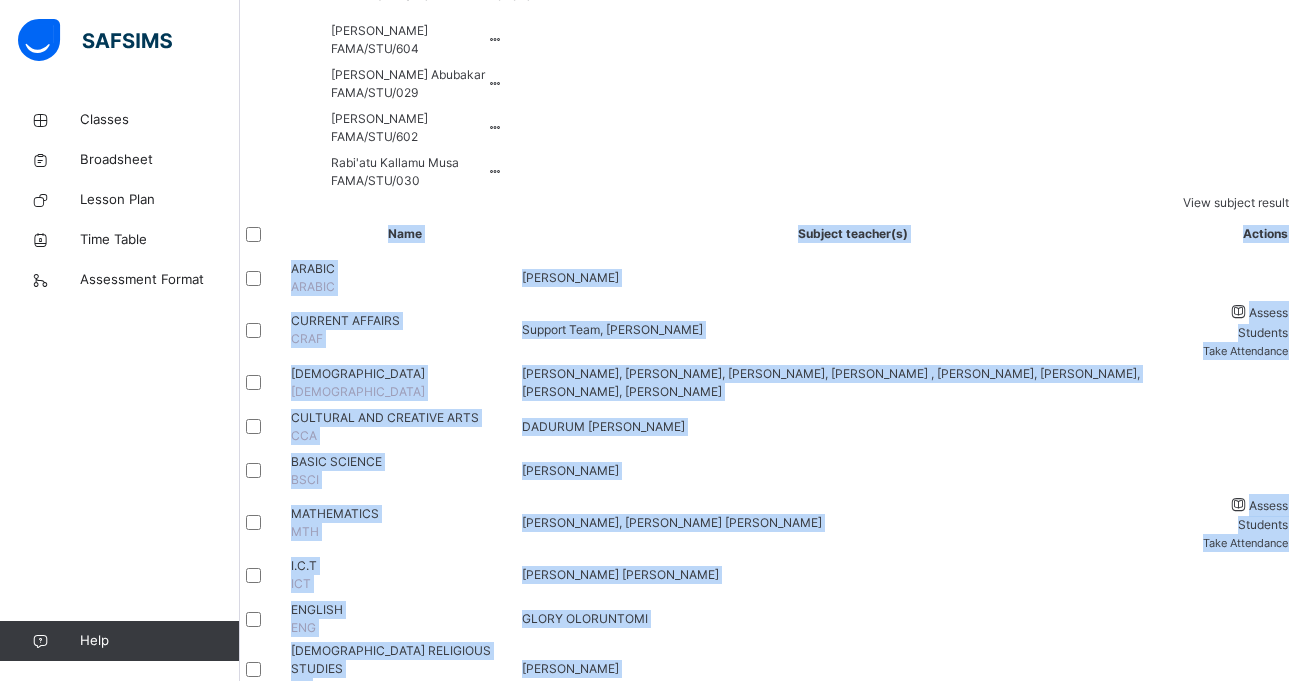 drag, startPoint x: 1284, startPoint y: 669, endPoint x: 1345, endPoint y: 662, distance: 61.400326 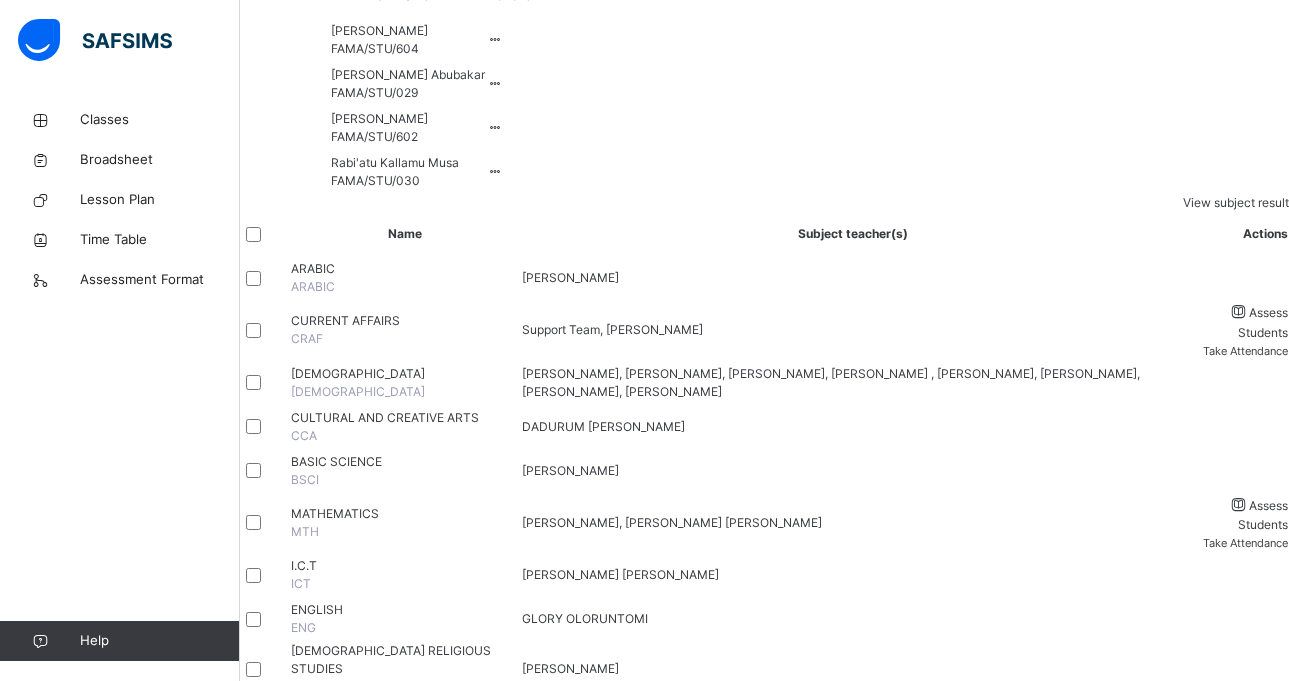 click on "85.00" at bounding box center (2044, 1888) 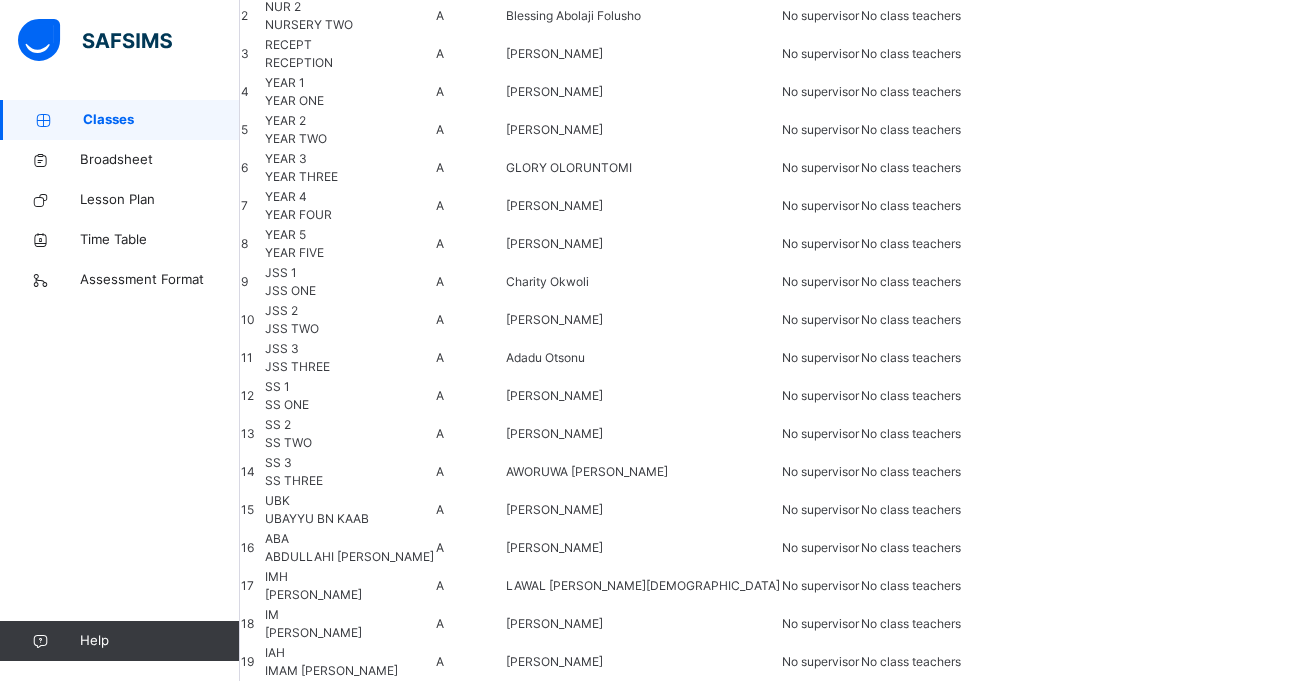 scroll, scrollTop: 0, scrollLeft: 0, axis: both 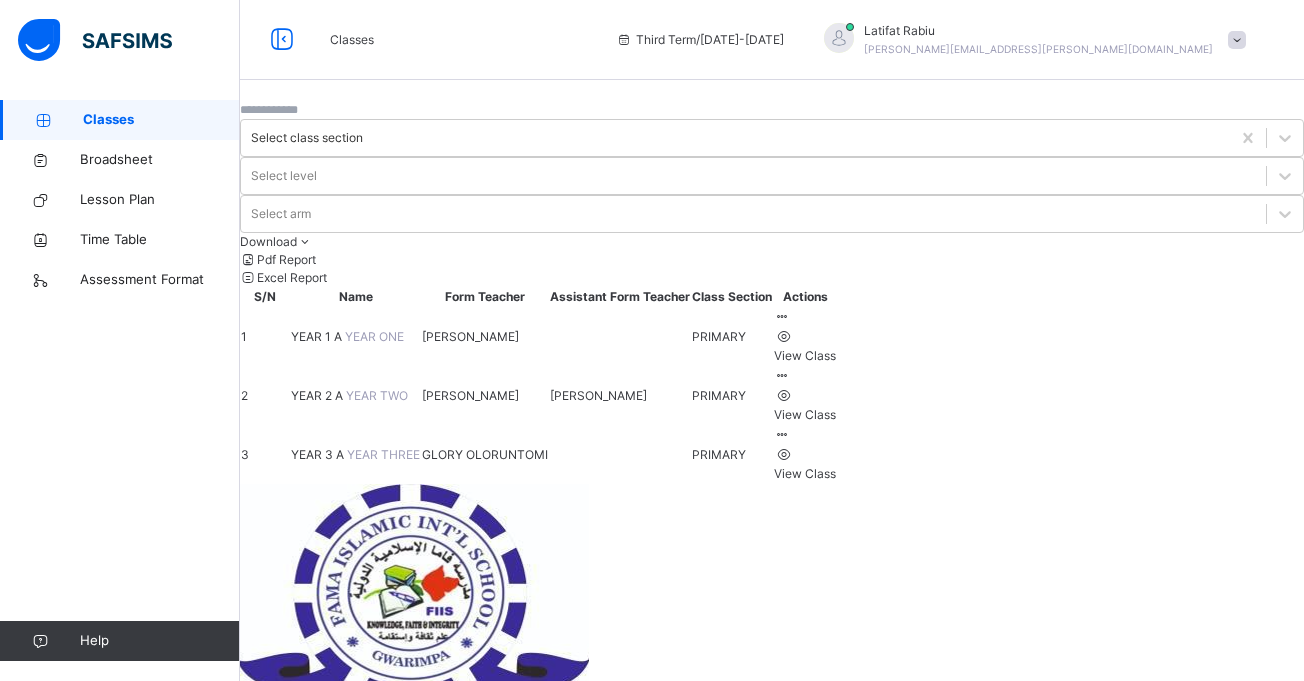 click on "View Class" at bounding box center (805, 415) 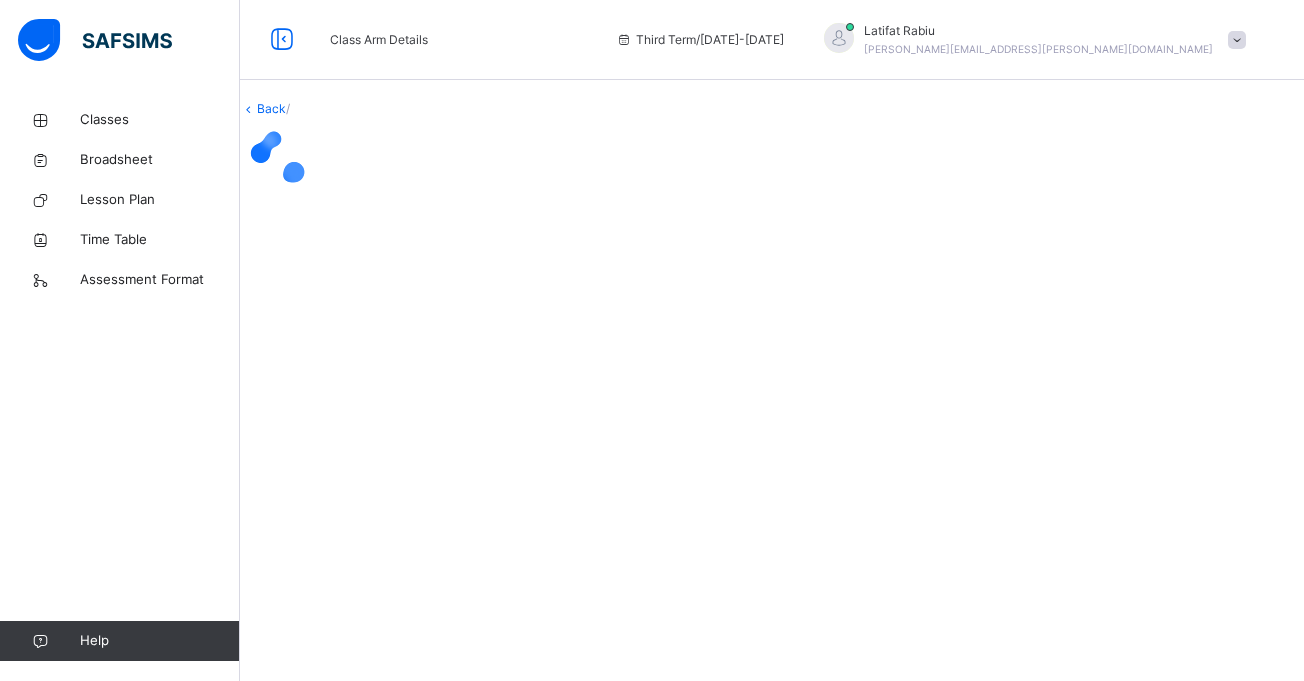 click at bounding box center (772, 158) 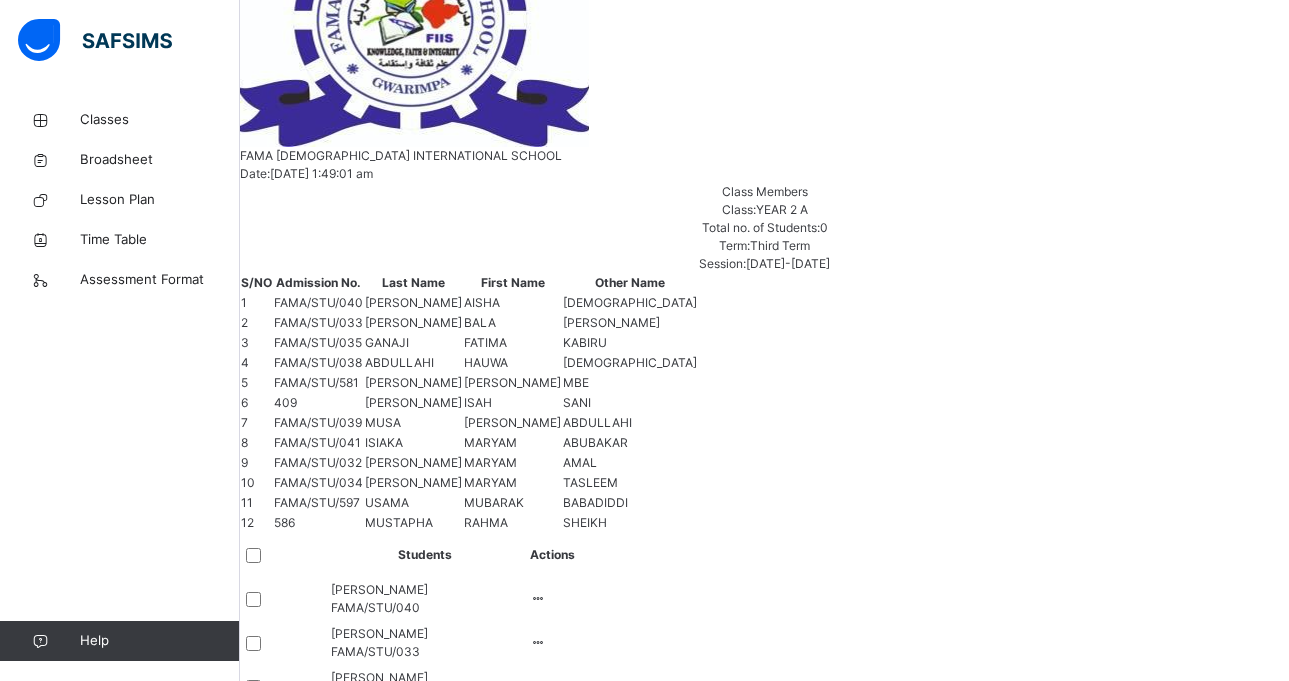 scroll, scrollTop: 506, scrollLeft: 0, axis: vertical 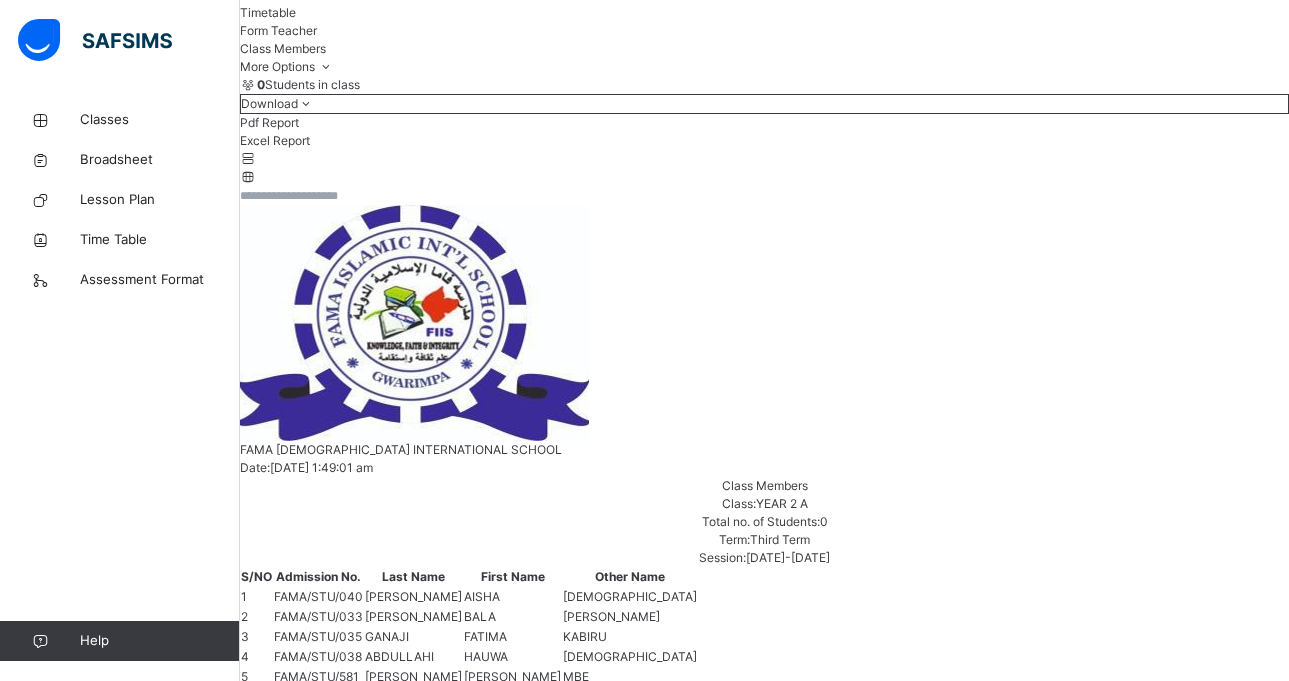 click on "Subjects" at bounding box center [264, -24] 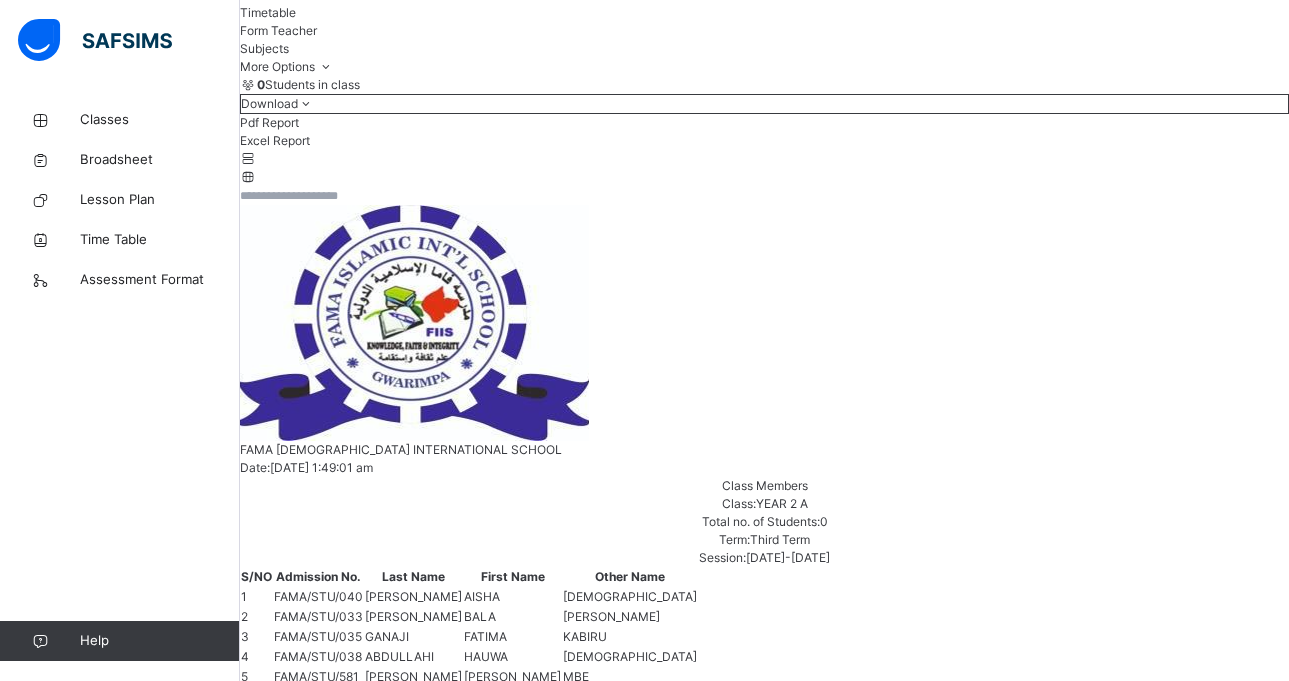 click on "Subjects" at bounding box center (264, -24) 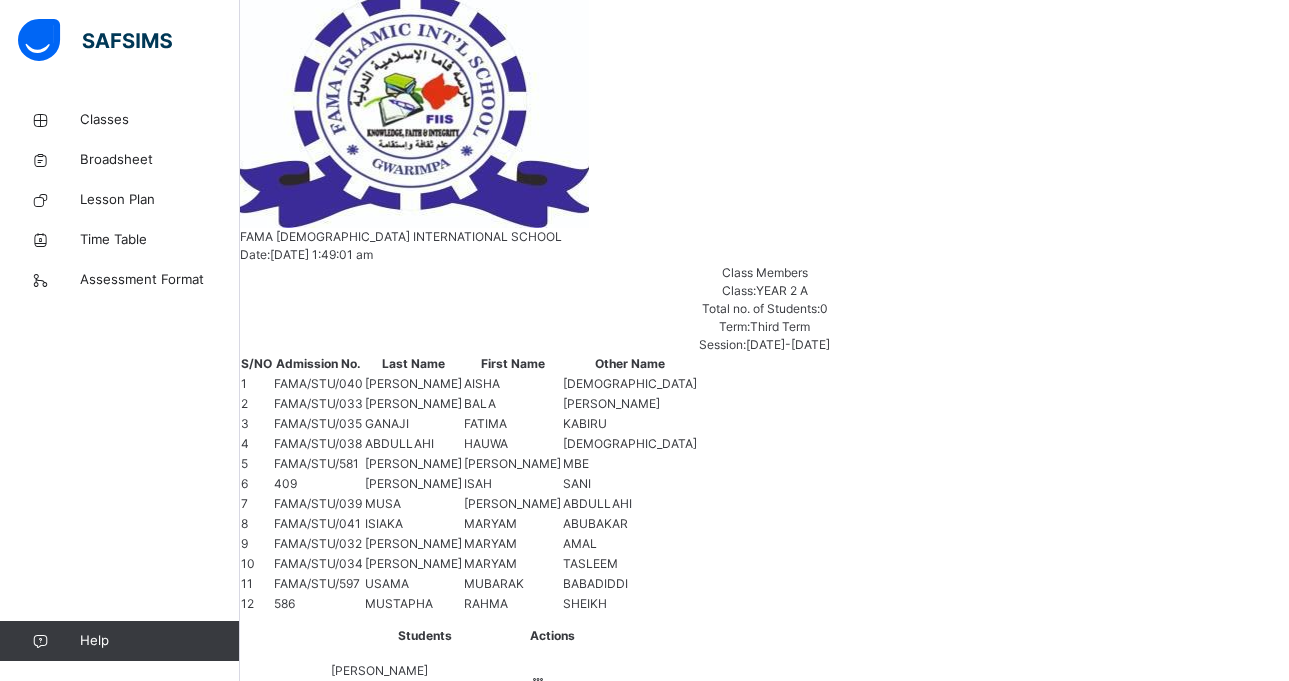 scroll, scrollTop: 572, scrollLeft: 0, axis: vertical 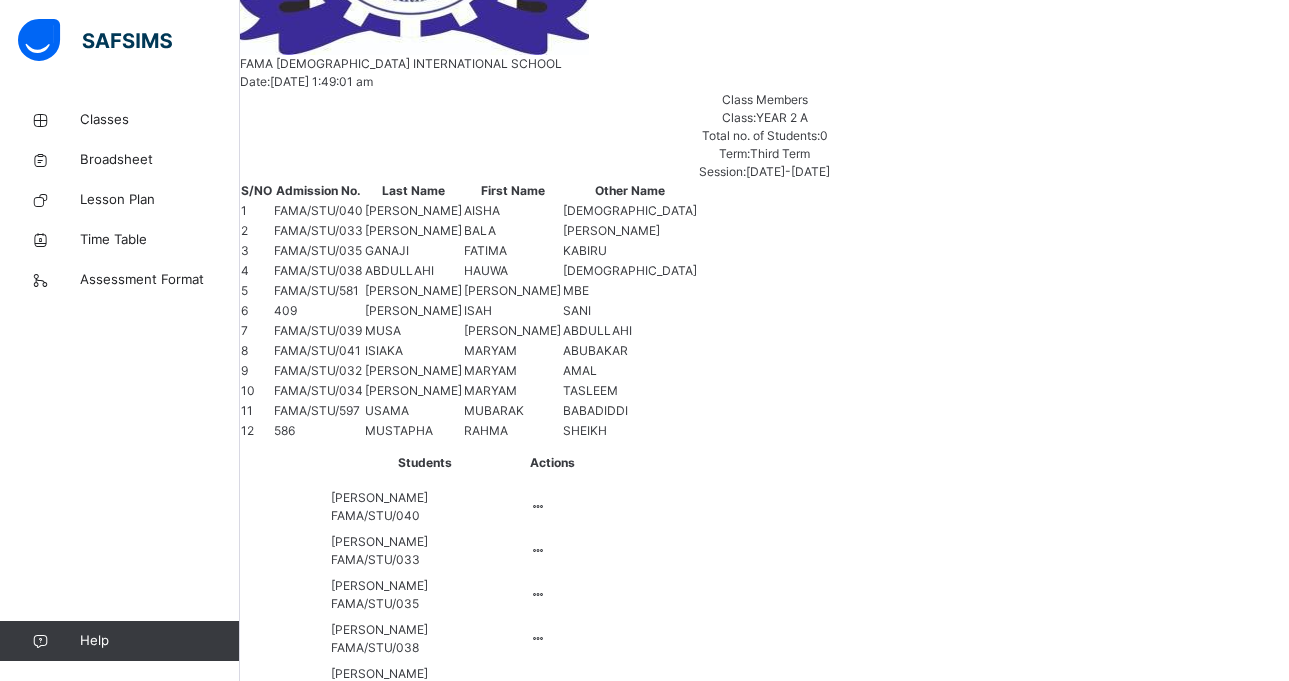 click on "Assess Students" at bounding box center (1263, 1317) 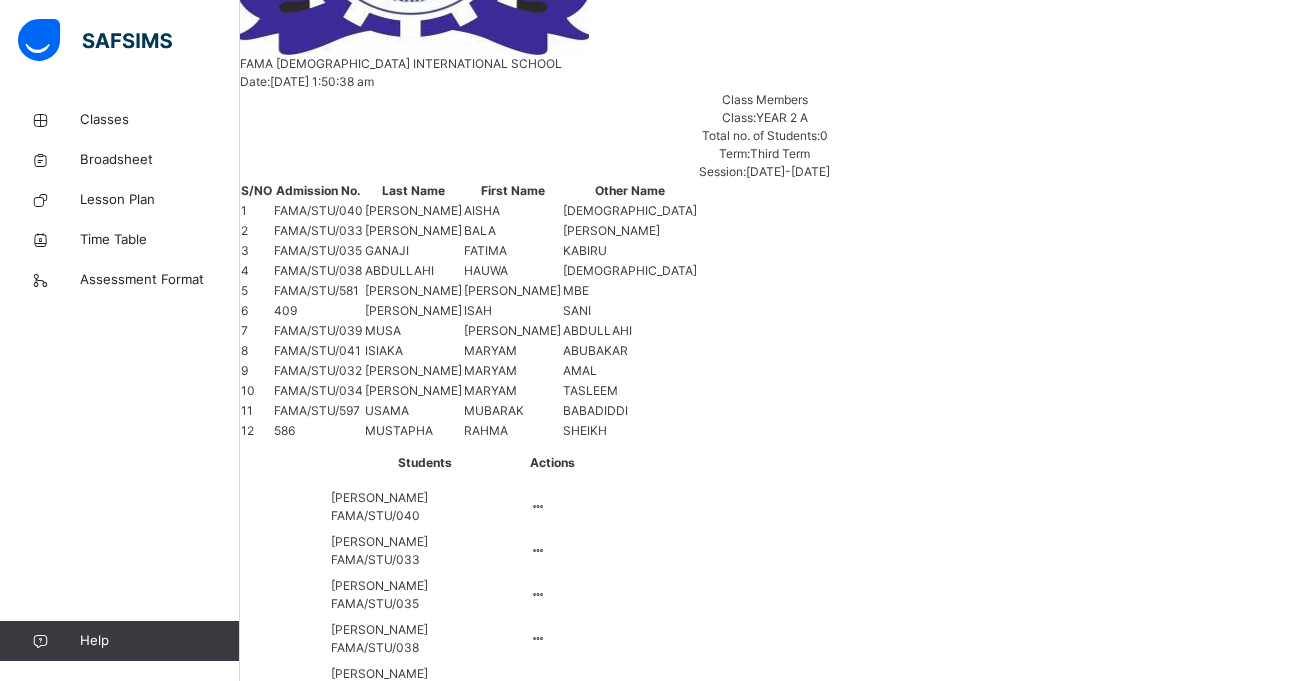 scroll, scrollTop: 202, scrollLeft: 0, axis: vertical 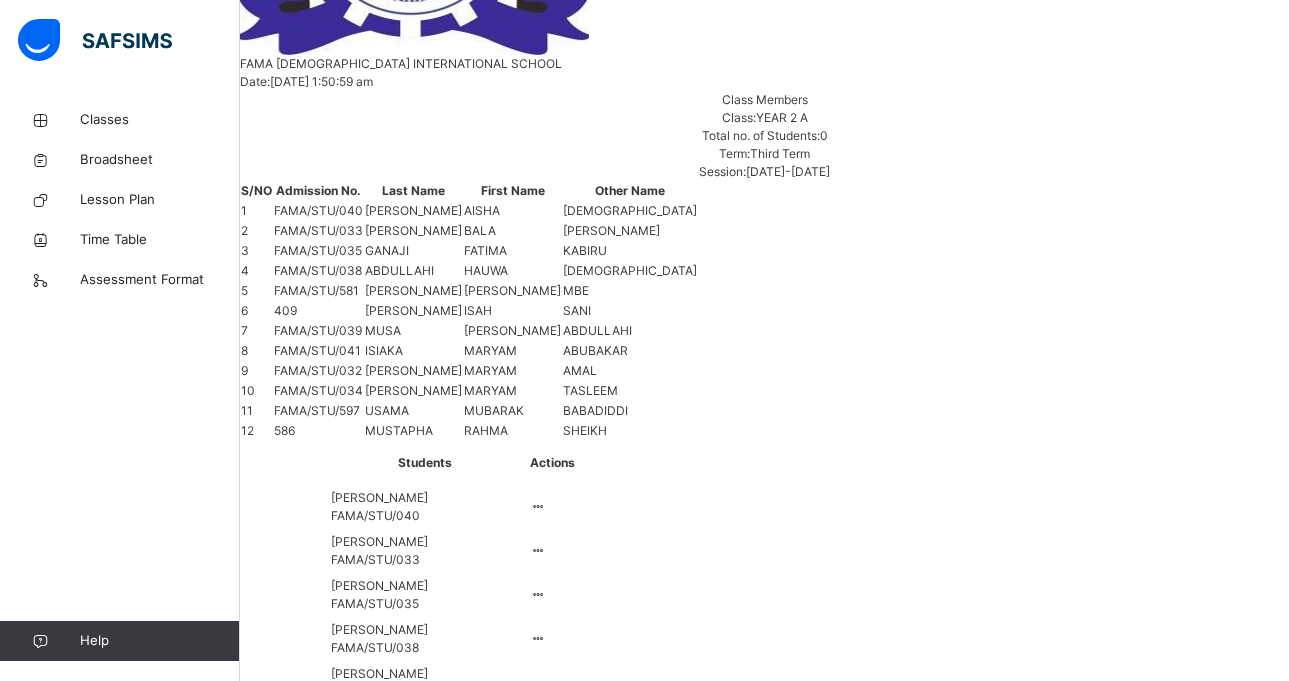 click on "YEAR 2   A :   MATHS Online Actions  Download Empty Score Sheet  Upload/map score sheet Subject  MATHS FAMA ISLAMIC INTERNATIONAL SCHOOL Date: 16th Jul 2025, 1:51:46 am Score Sheet Score Sheet Show Comments   Generate comment for all student   Save Entries Class Level:  YEAR 2   A Subject:  MATHS Session:  2024/2025 Session Session:  Third Term Students TOTAL /100 Comment   ×   Subject Teacher’s Comment Generate and see in full the comment developed by the AI with an option to regenerate the comment Sims Bot Please wait while the Sims Bot generates comments for all your students" at bounding box center (764, 2071) 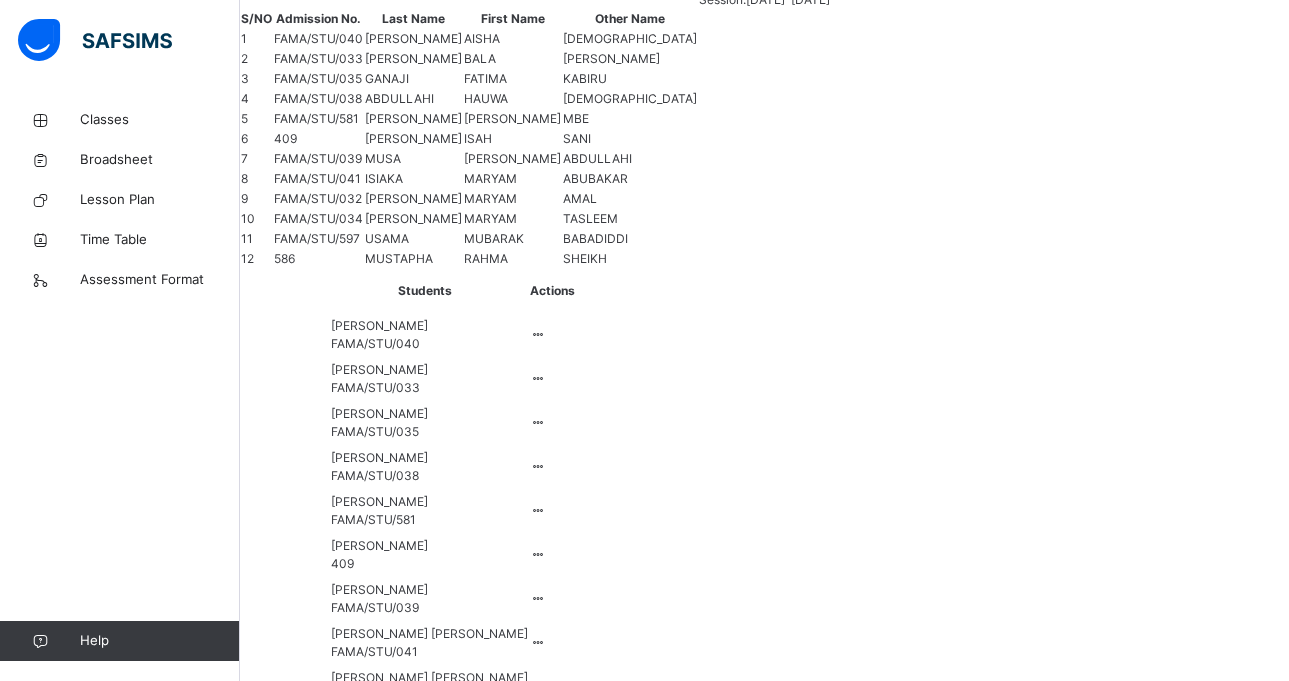 scroll, scrollTop: 905, scrollLeft: 0, axis: vertical 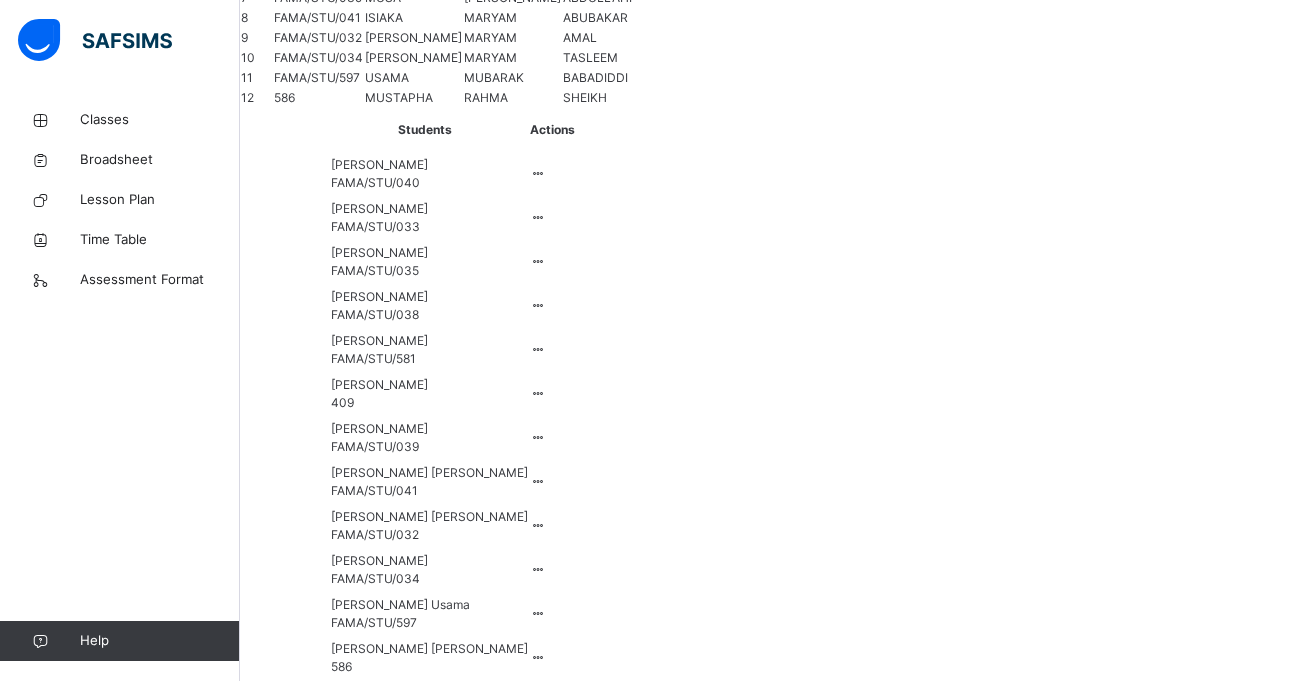 click on "YEAR 2   A :   MATHS Online Actions  Download Empty Score Sheet  Upload/map score sheet Subject  MATHS FAMA ISLAMIC INTERNATIONAL SCHOOL Date: 16th Jul 2025, 1:52:56 am Score Sheet Score Sheet Show Comments   Generate comment for all student   Save Entries Class Level:  YEAR 2   A Subject:  MATHS Session:  2024/2025 Session Session:  Third Term Students TOTAL /100 Comment   ×   Subject Teacher’s Comment Generate and see in full the comment developed by the AI with an option to regenerate the comment Sims Bot Please wait while the Sims Bot generates comments for all your students" at bounding box center (764, 1738) 